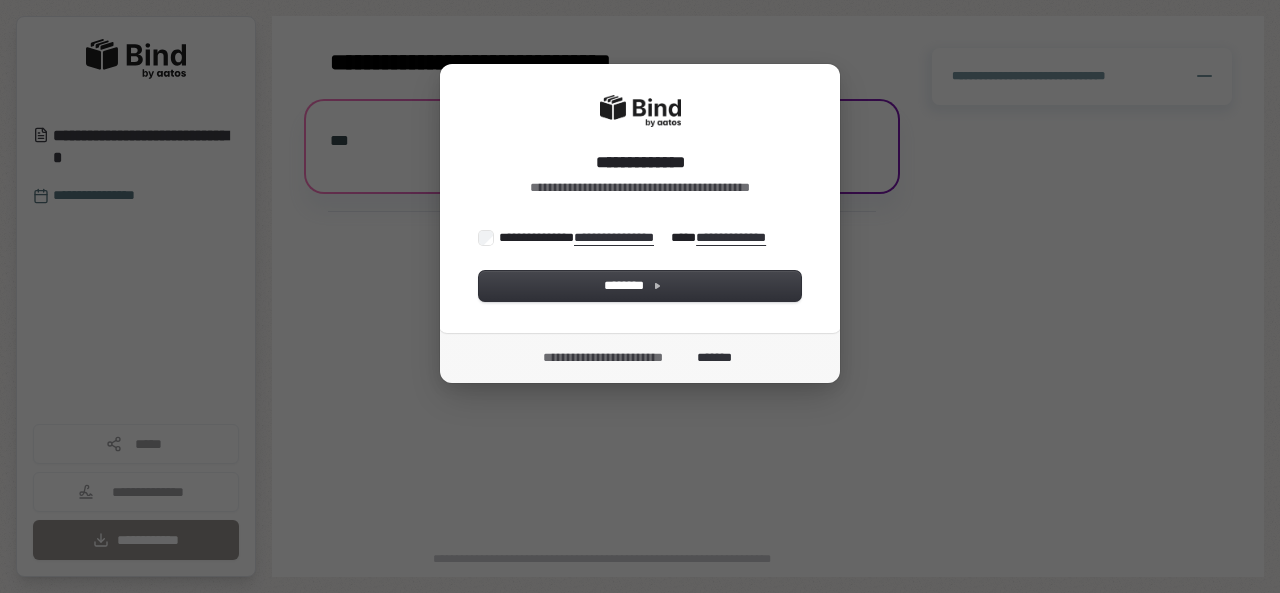 scroll, scrollTop: 0, scrollLeft: 0, axis: both 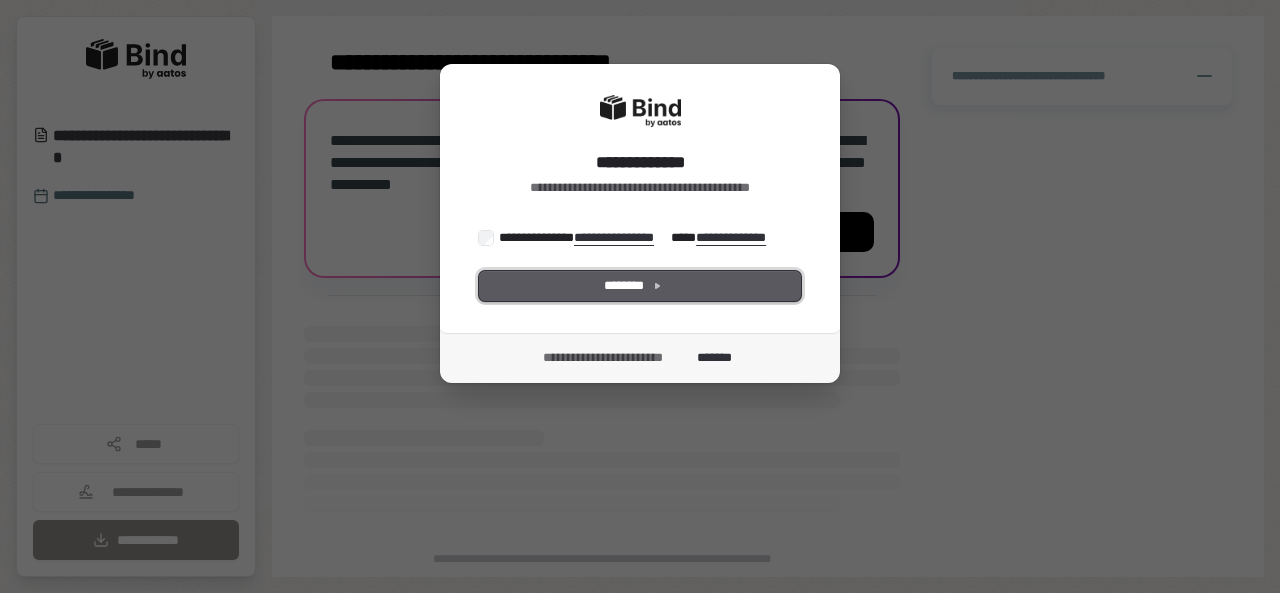 click on "********" at bounding box center [640, 286] 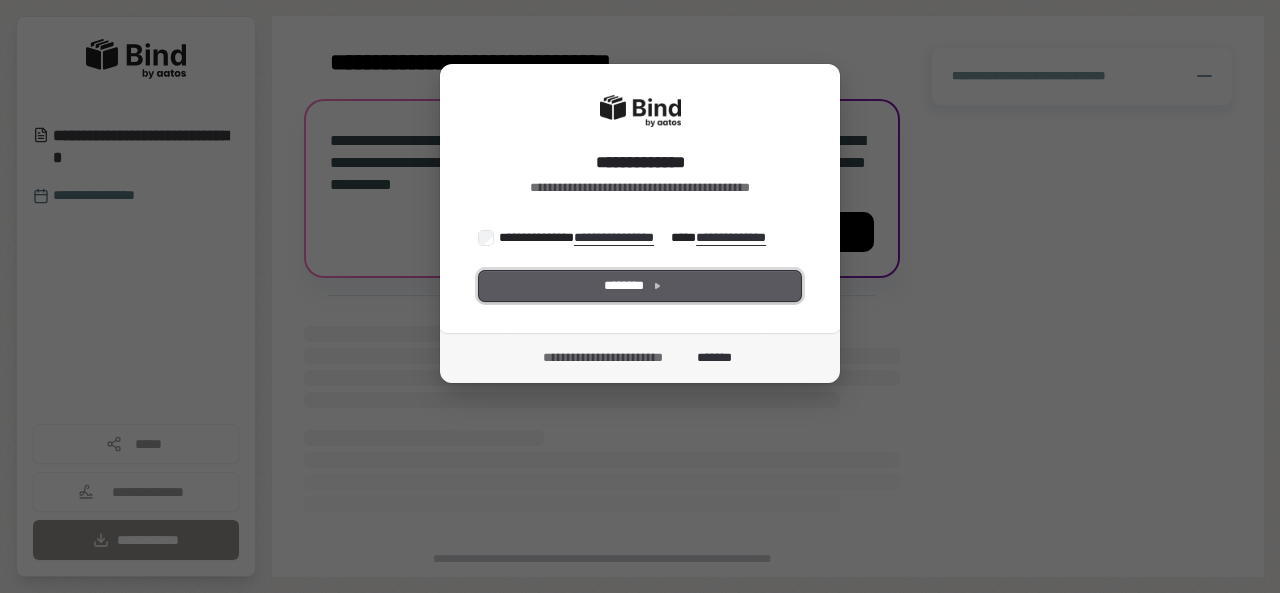 click on "********" at bounding box center (640, 286) 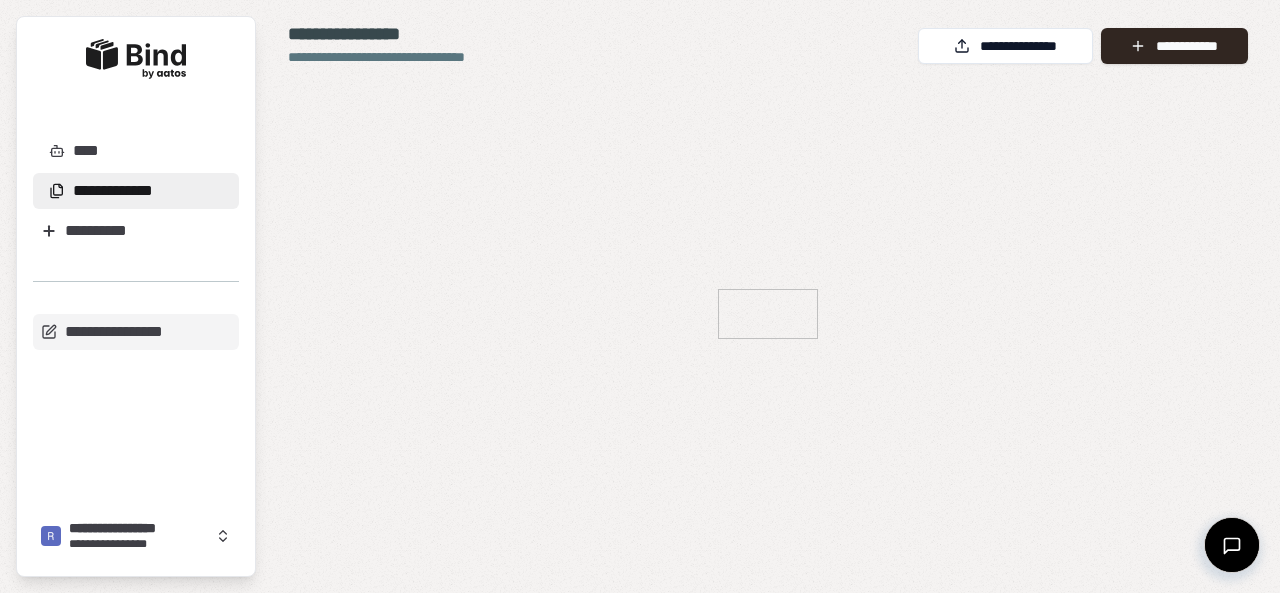 scroll, scrollTop: 0, scrollLeft: 0, axis: both 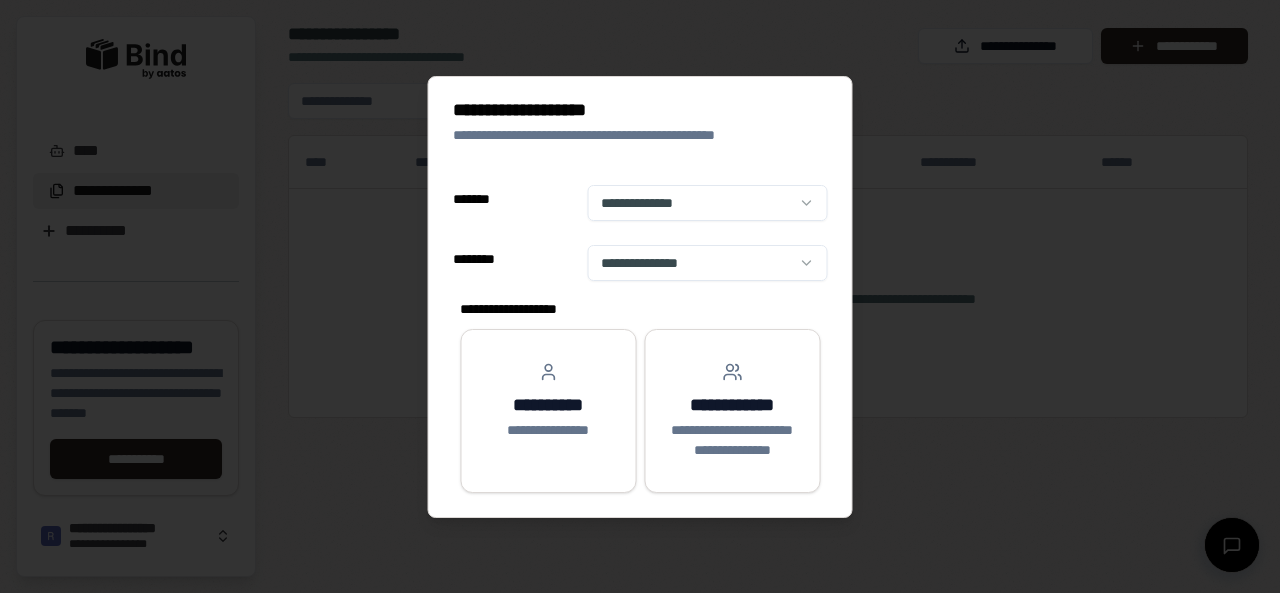 select on "******" 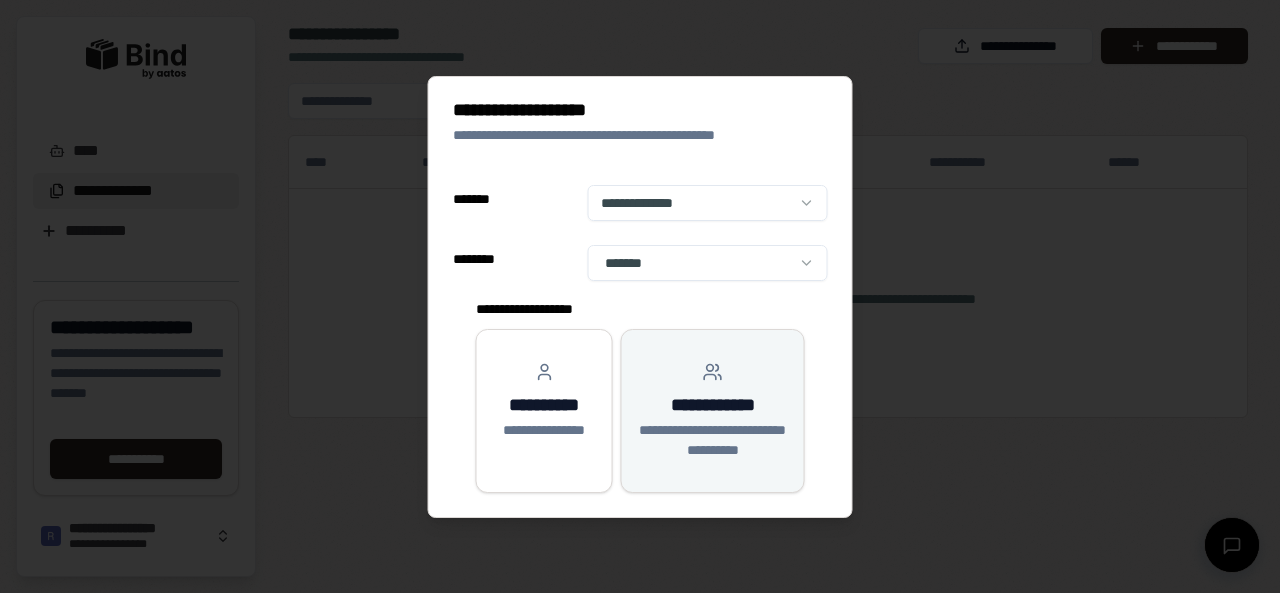 click on "**********" at bounding box center (712, 405) 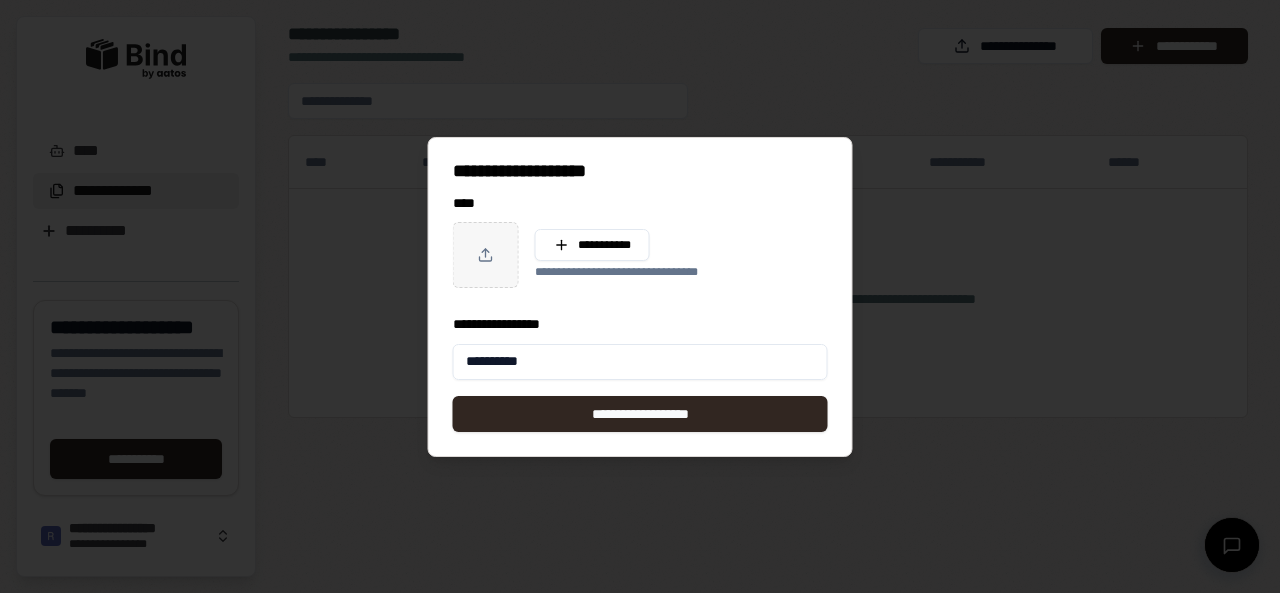 type on "**********" 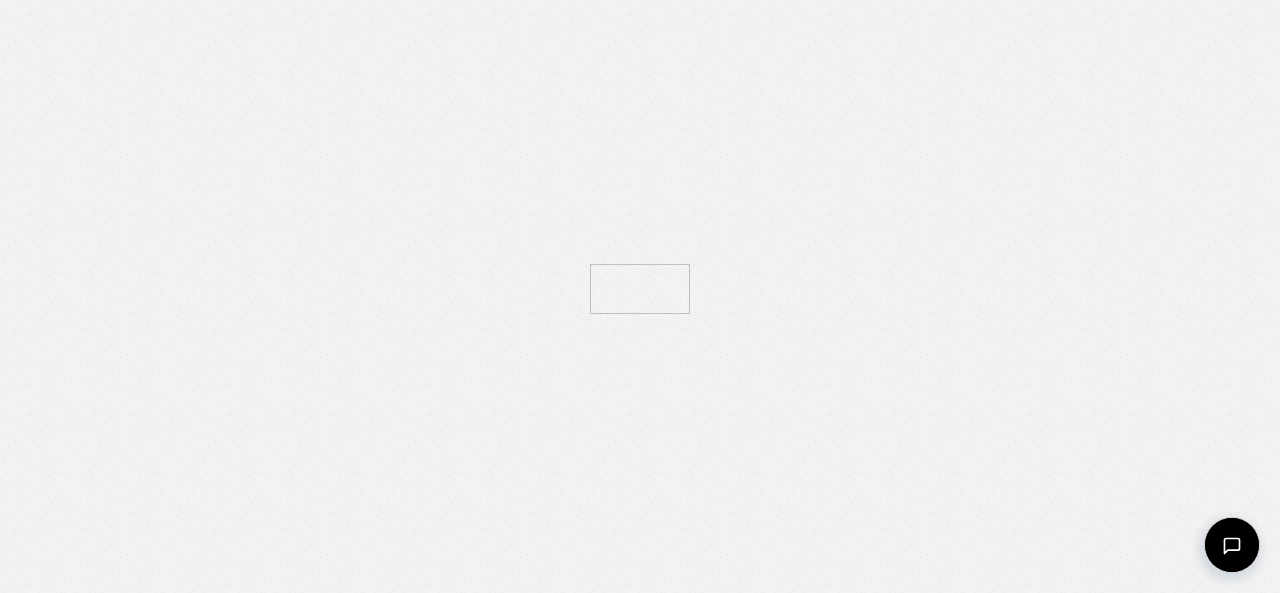scroll, scrollTop: 0, scrollLeft: 0, axis: both 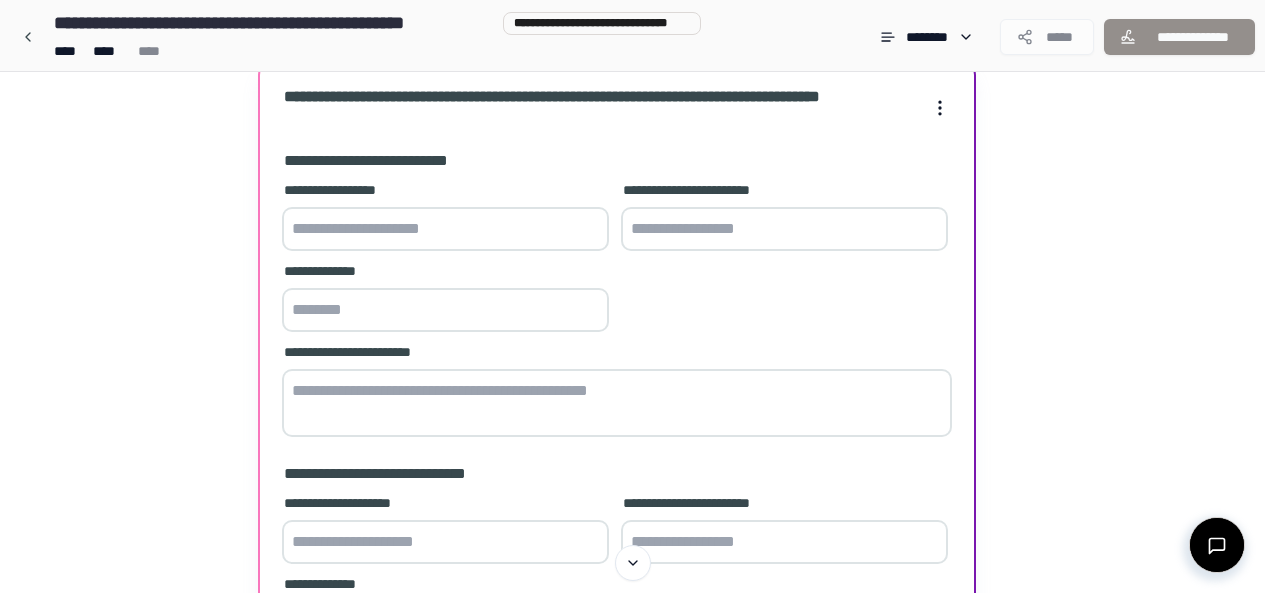 click at bounding box center (445, 229) 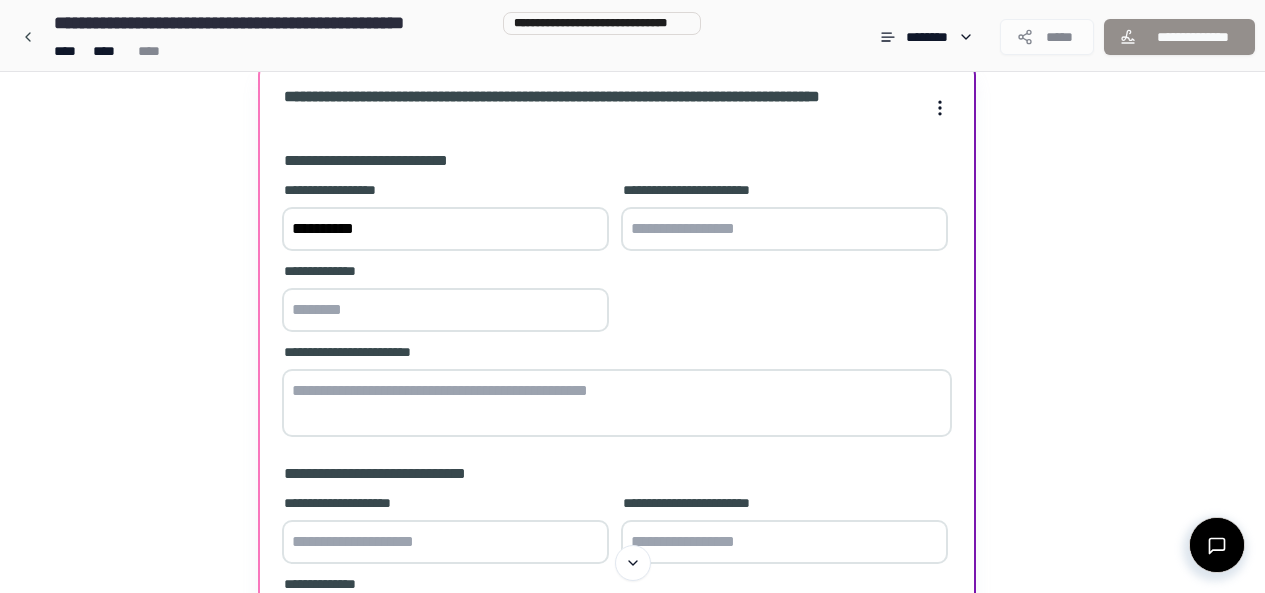 type on "**********" 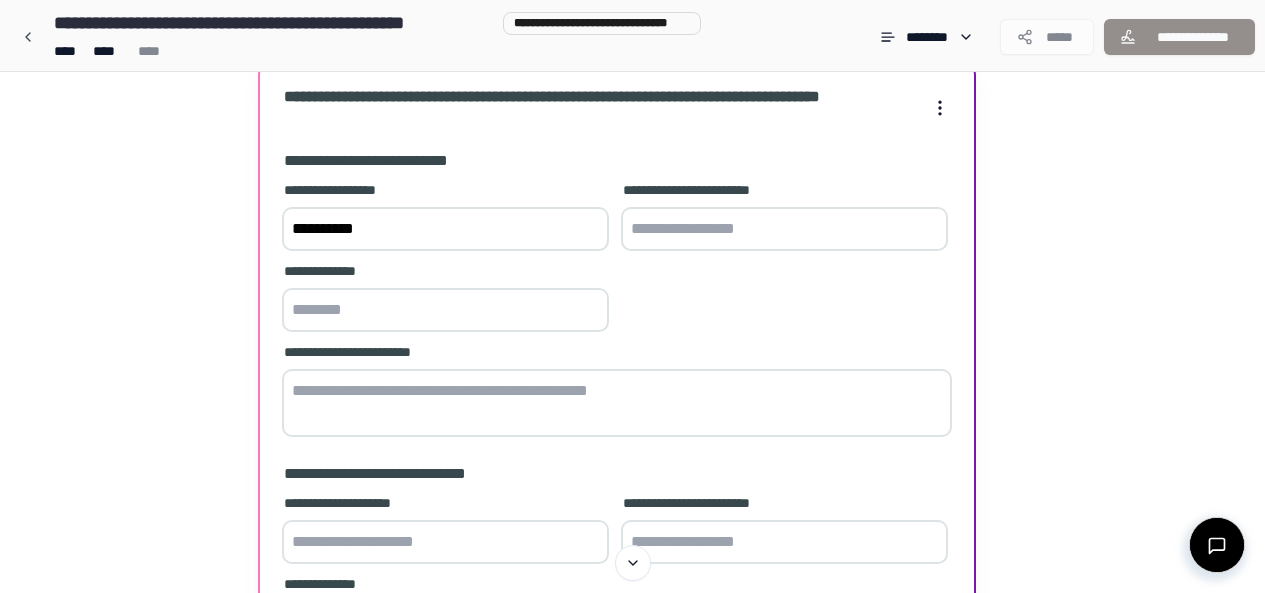click at bounding box center [784, 229] 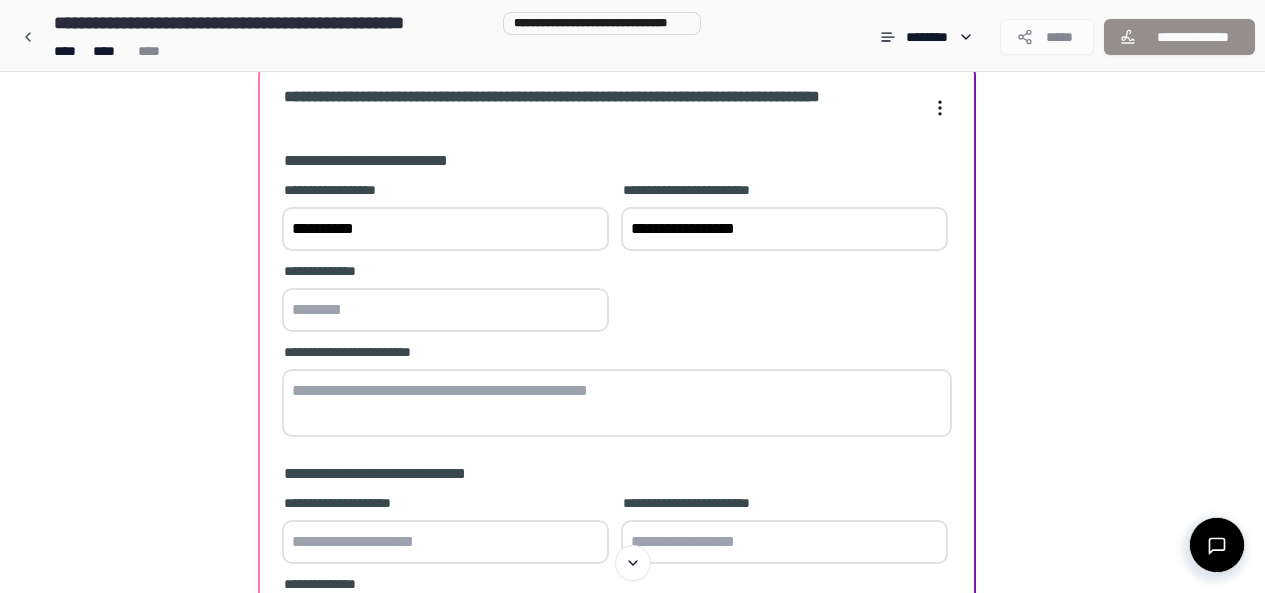 type on "**********" 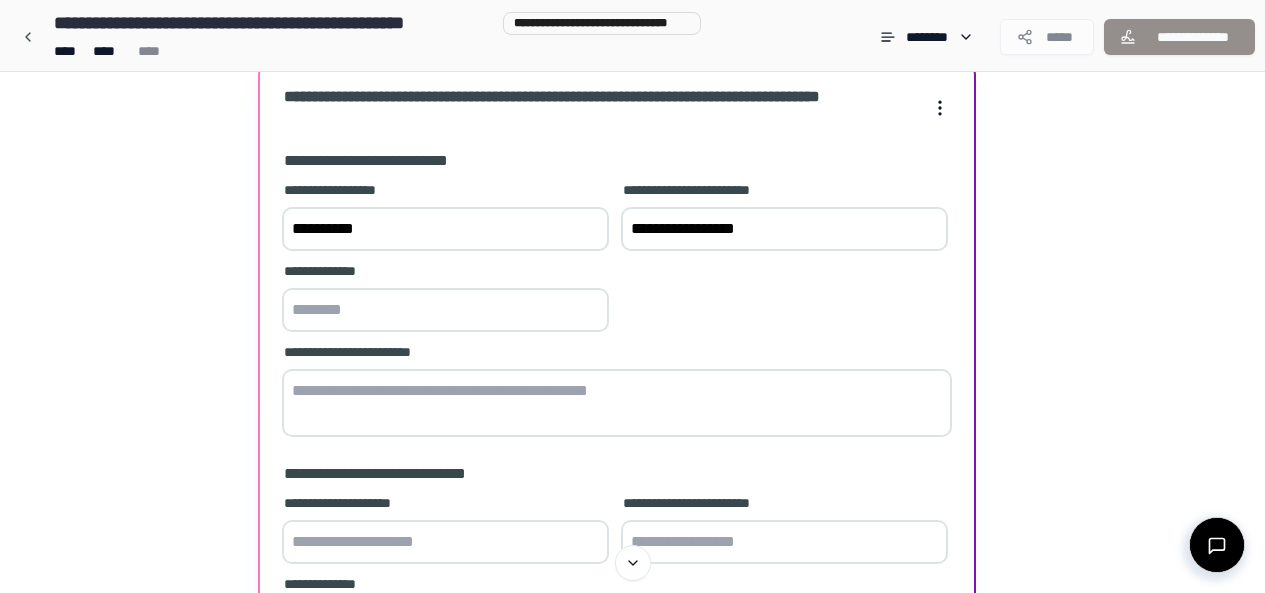 click at bounding box center (445, 310) 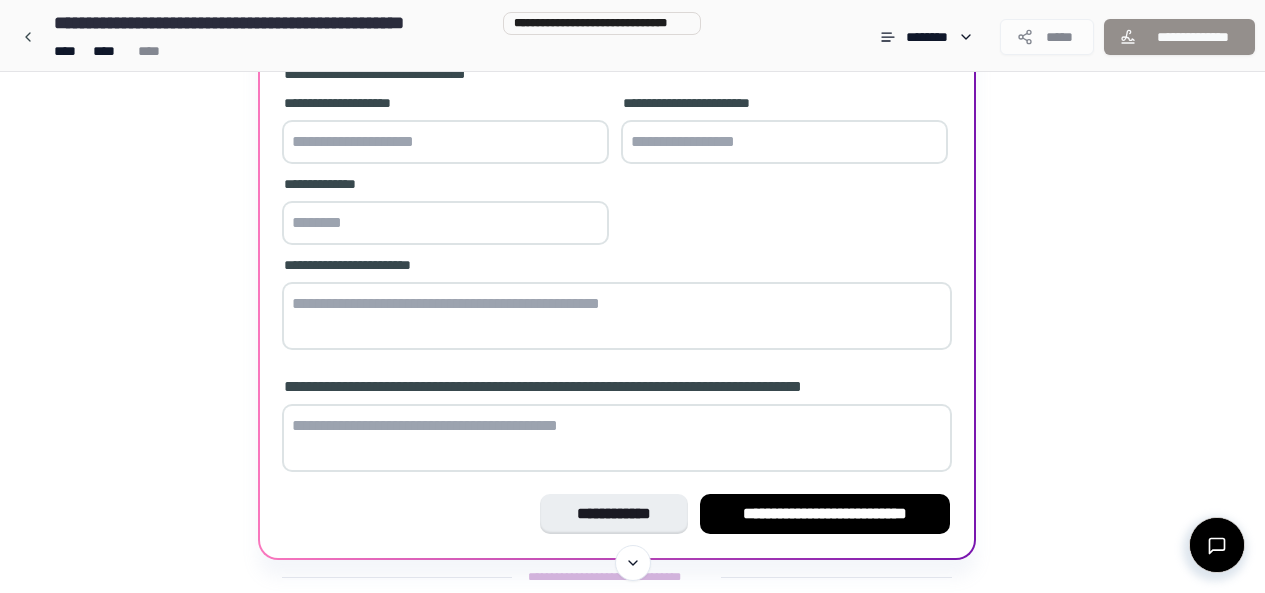 scroll, scrollTop: 545, scrollLeft: 0, axis: vertical 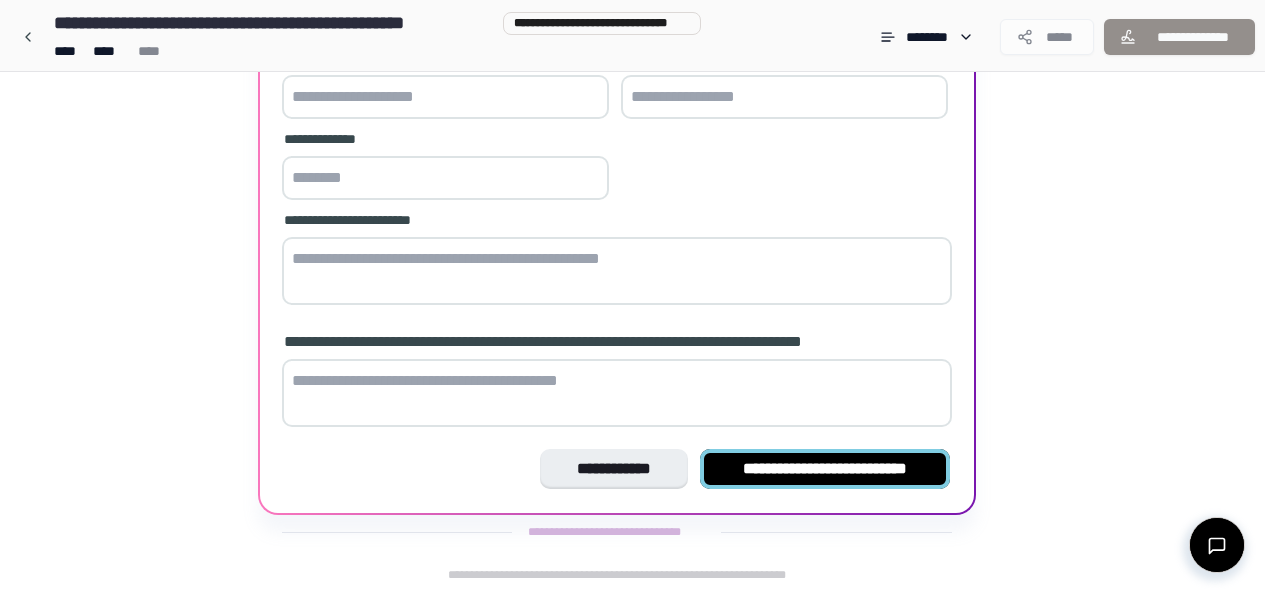 click on "**********" at bounding box center [825, 469] 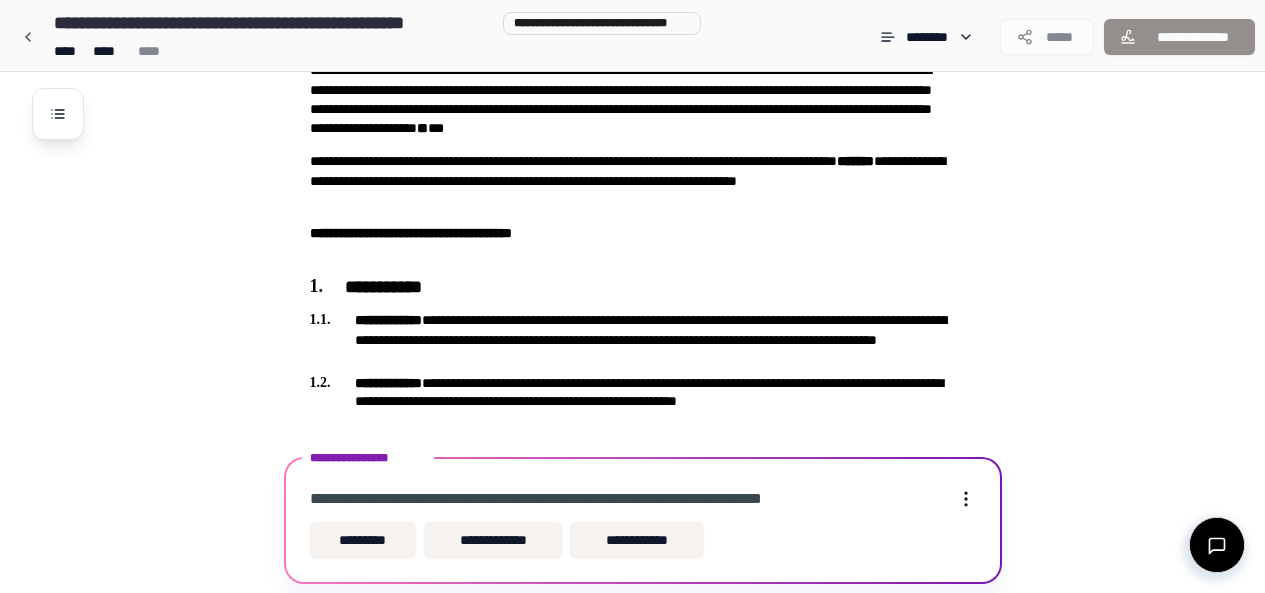 scroll, scrollTop: 404, scrollLeft: 0, axis: vertical 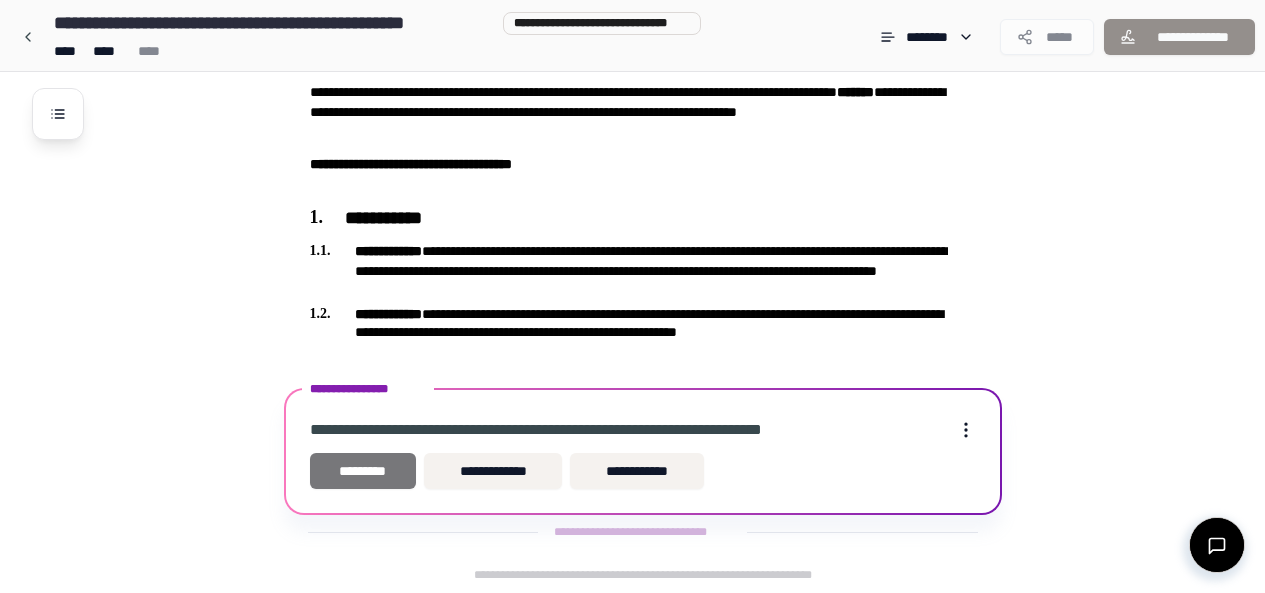 click on "*********" at bounding box center [363, 471] 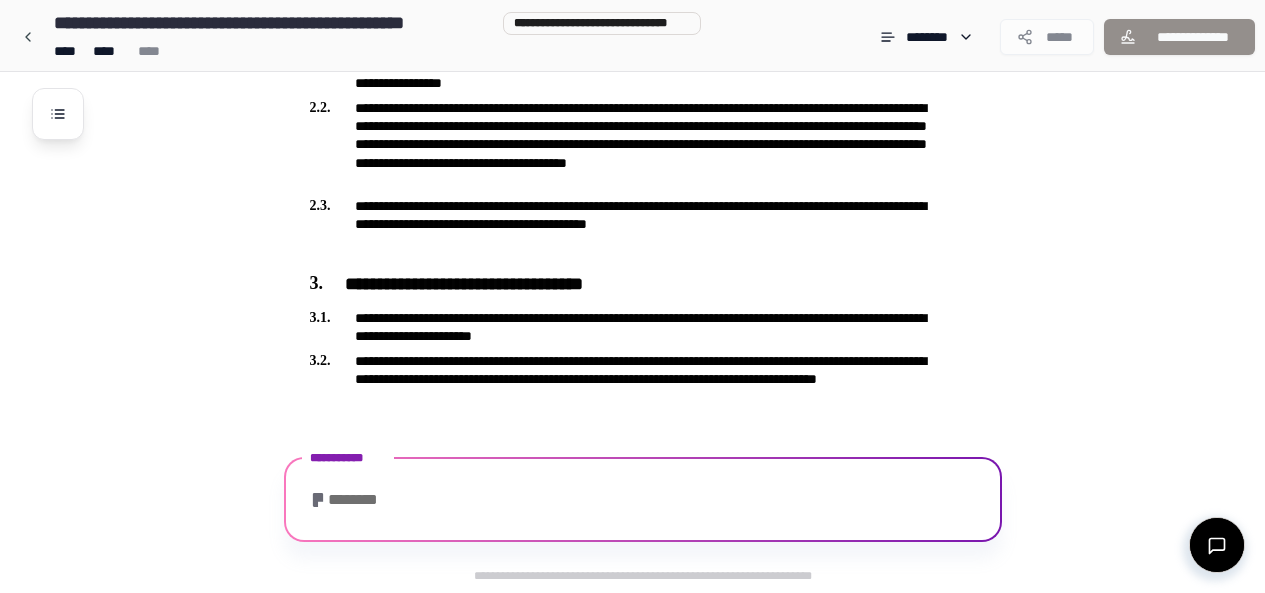 scroll, scrollTop: 1004, scrollLeft: 0, axis: vertical 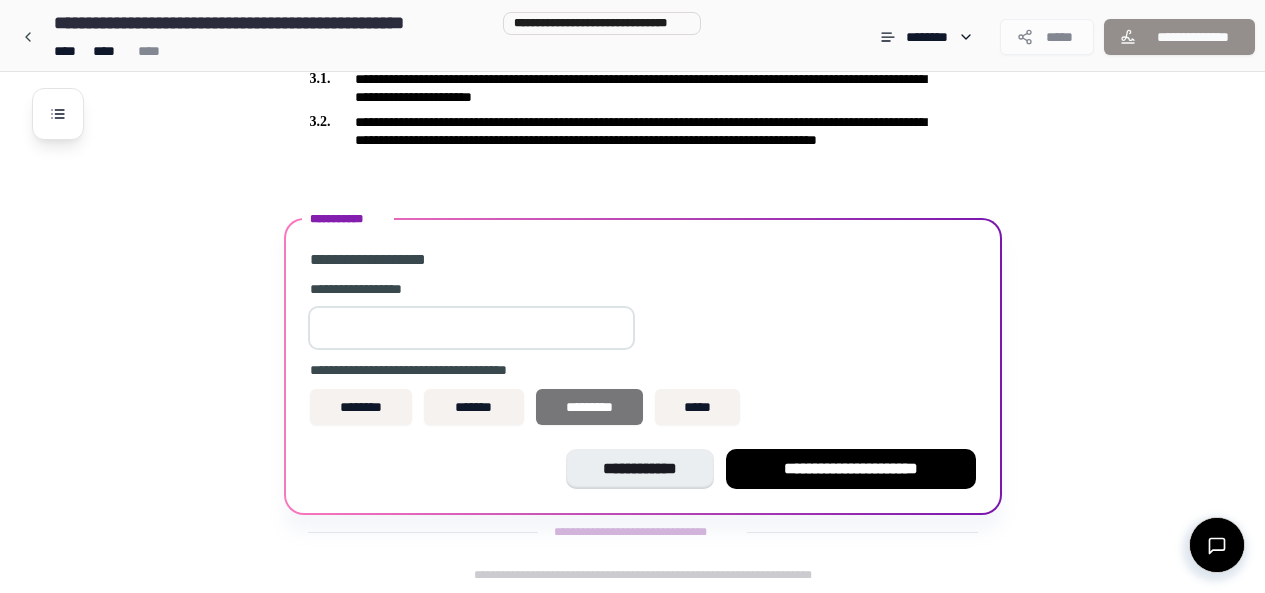 click on "*********" at bounding box center (590, 407) 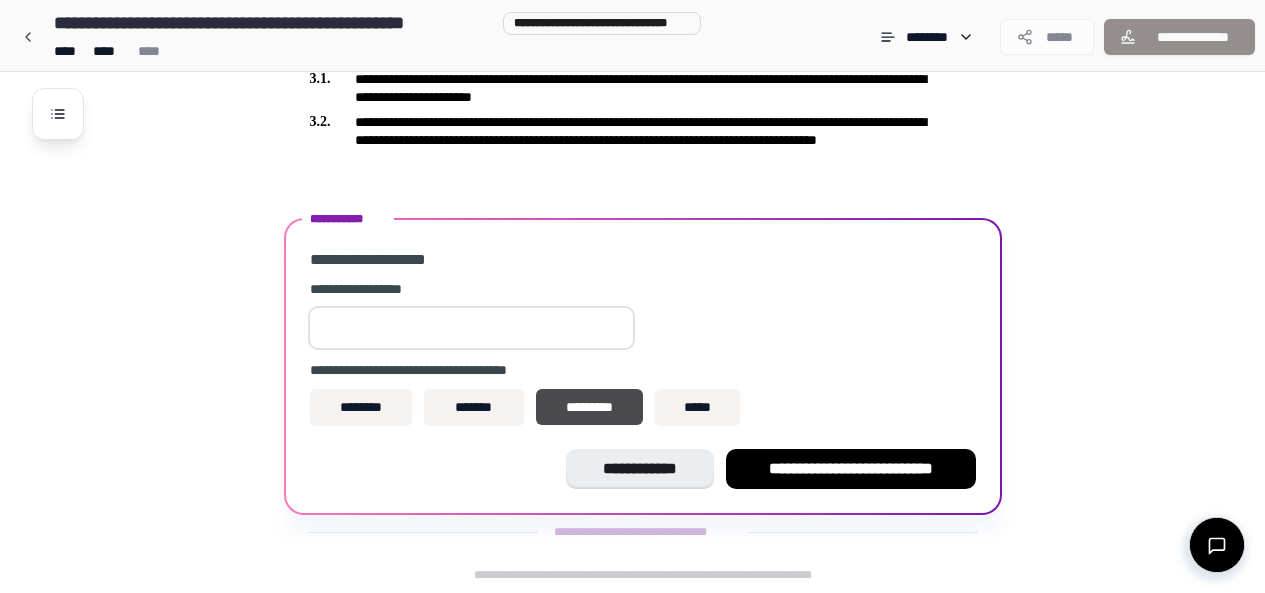 click at bounding box center (471, 328) 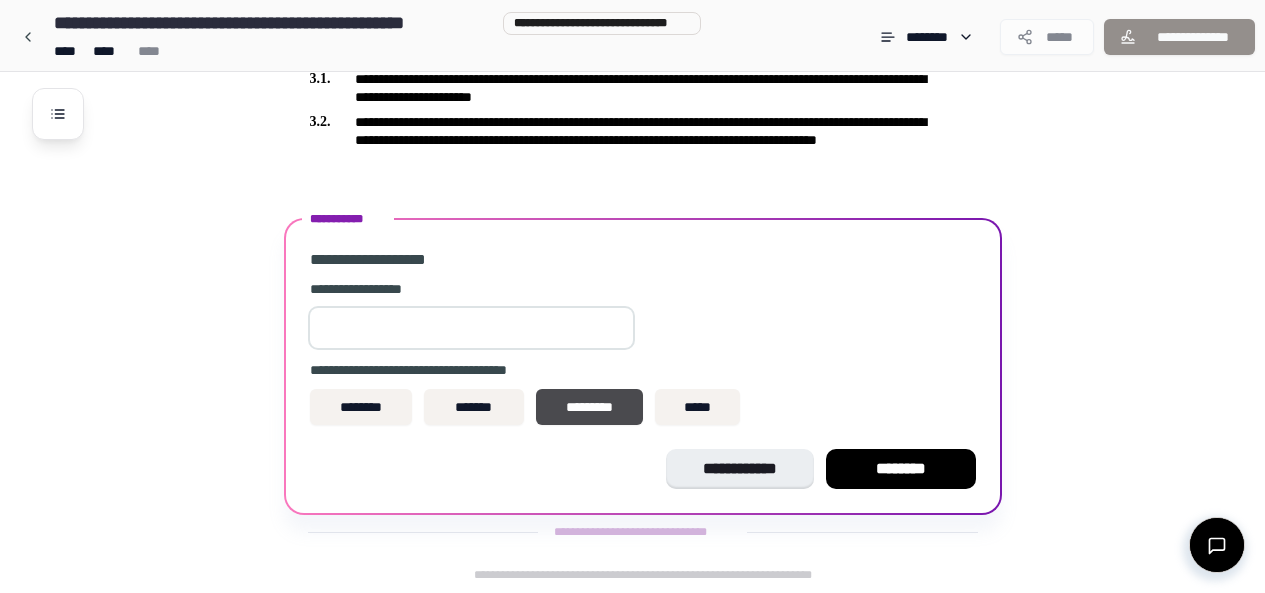 click on "******" at bounding box center (471, 328) 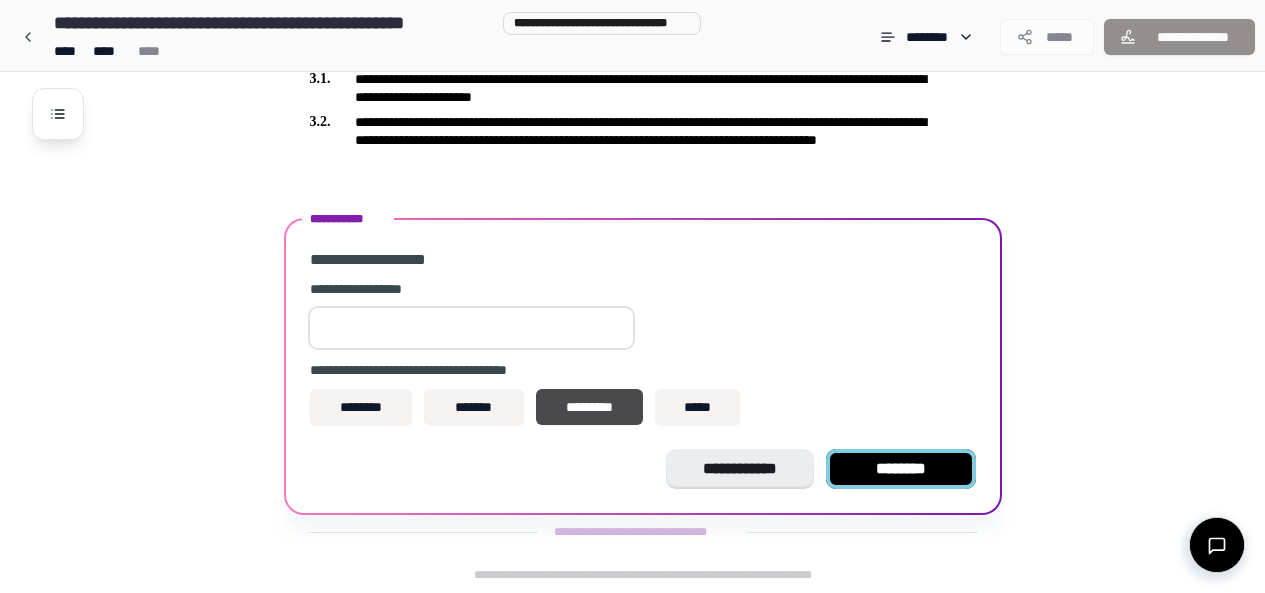 click on "********" at bounding box center (901, 469) 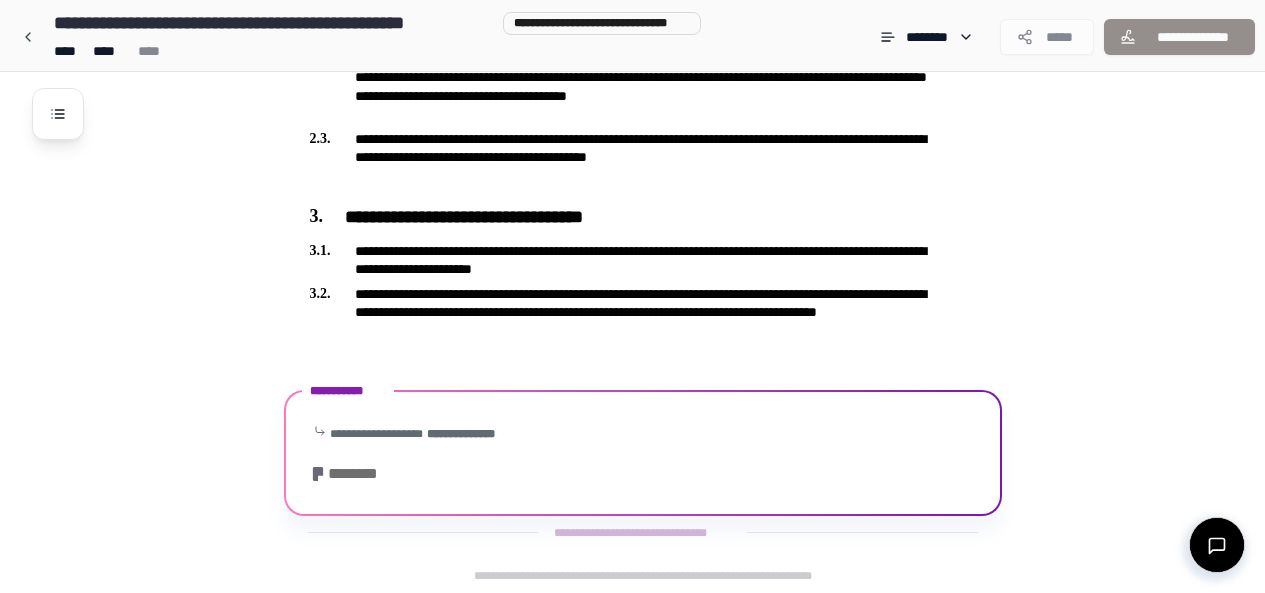 scroll, scrollTop: 1069, scrollLeft: 0, axis: vertical 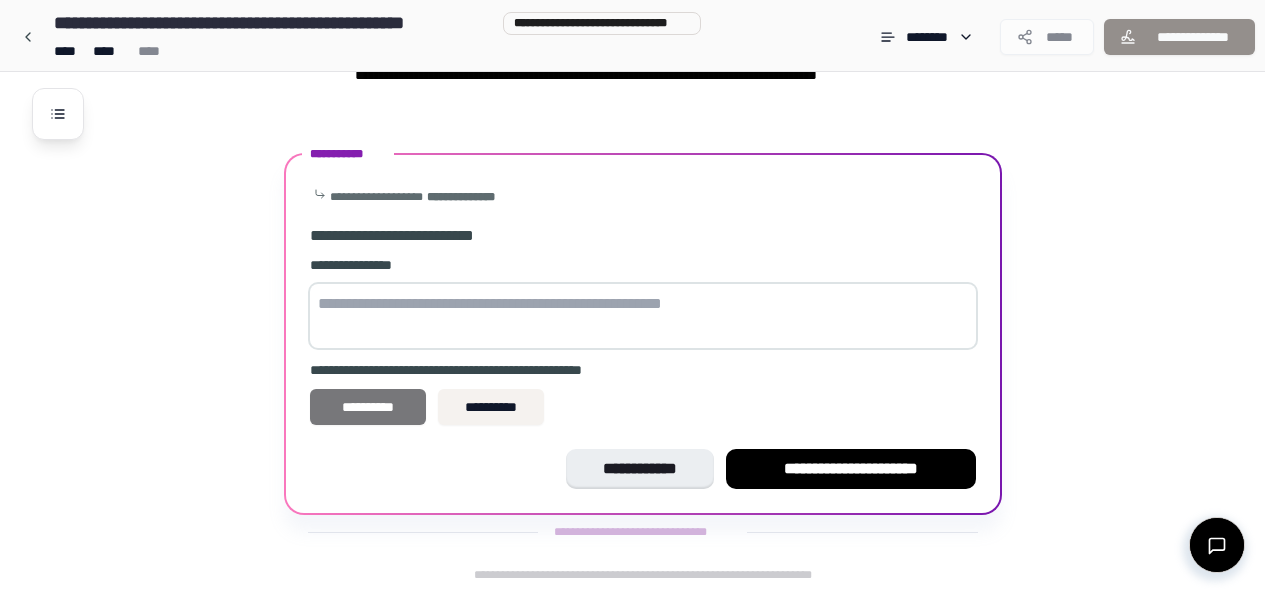 click on "**********" at bounding box center (368, 407) 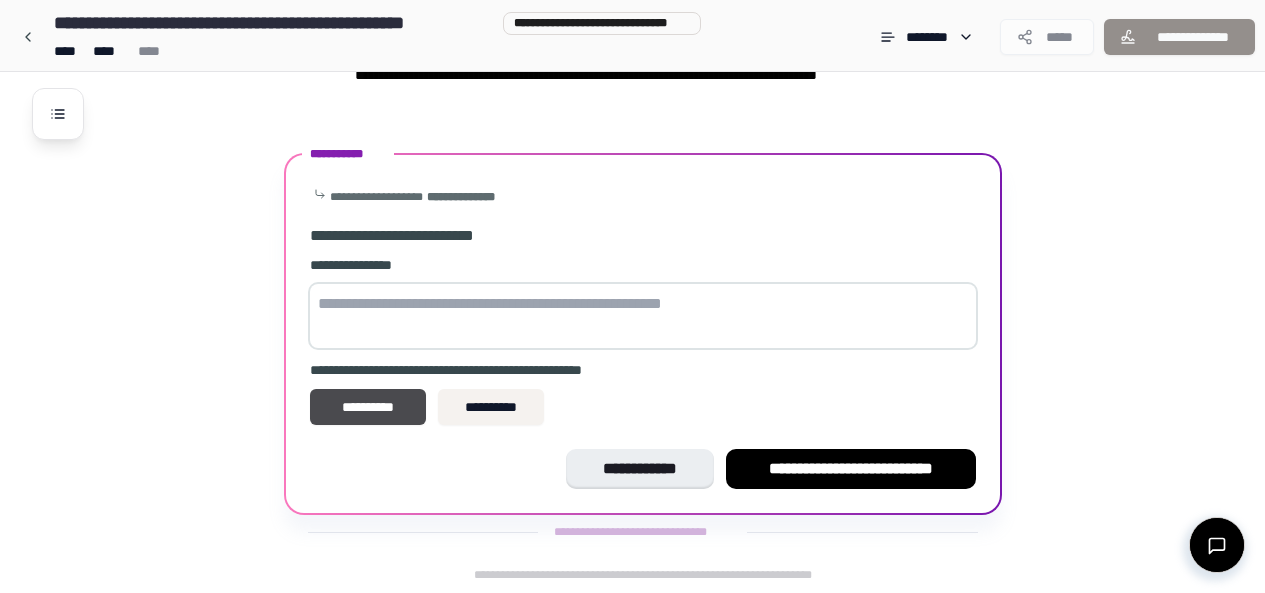 click at bounding box center [643, 316] 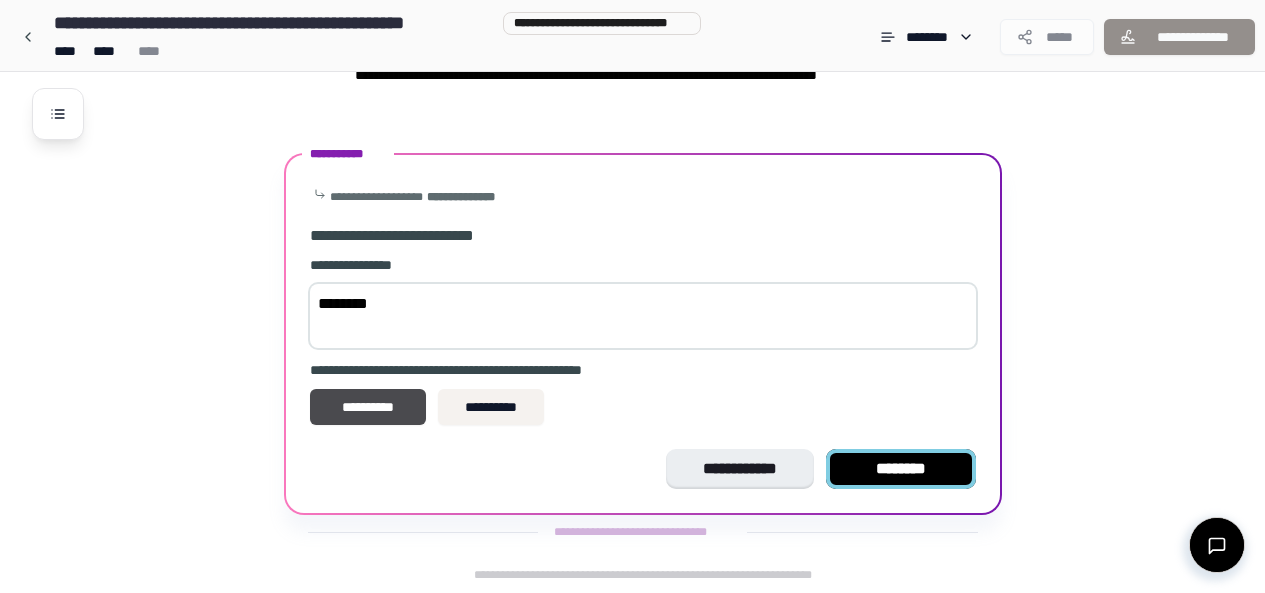 type on "********" 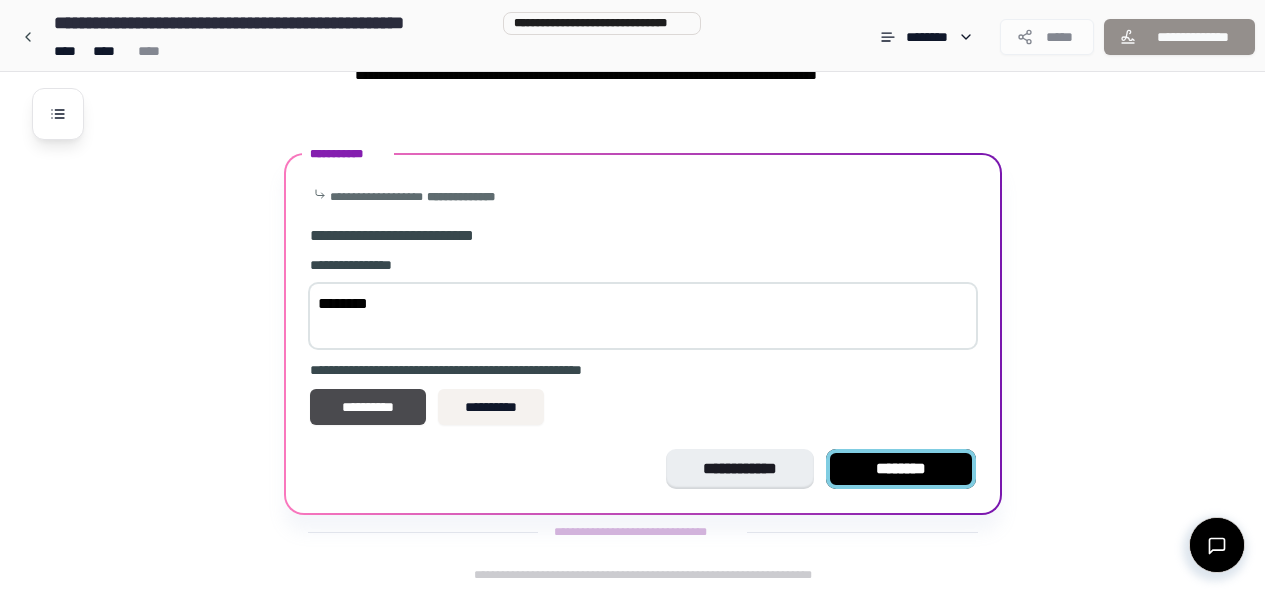 click on "********" at bounding box center (901, 469) 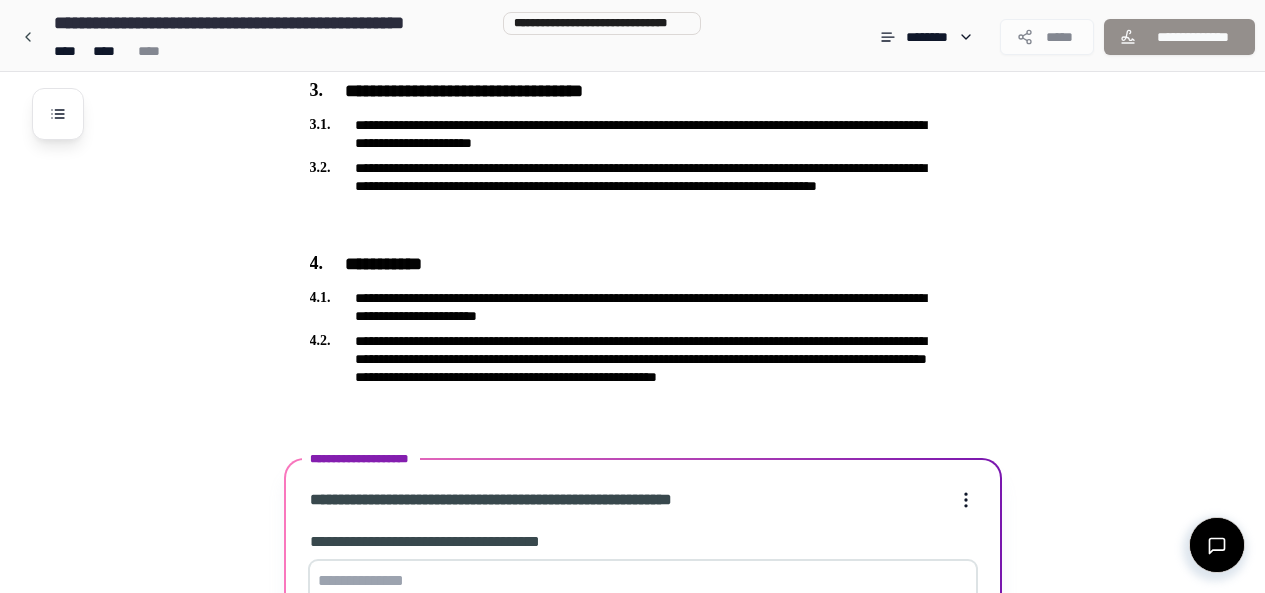 scroll, scrollTop: 1280, scrollLeft: 0, axis: vertical 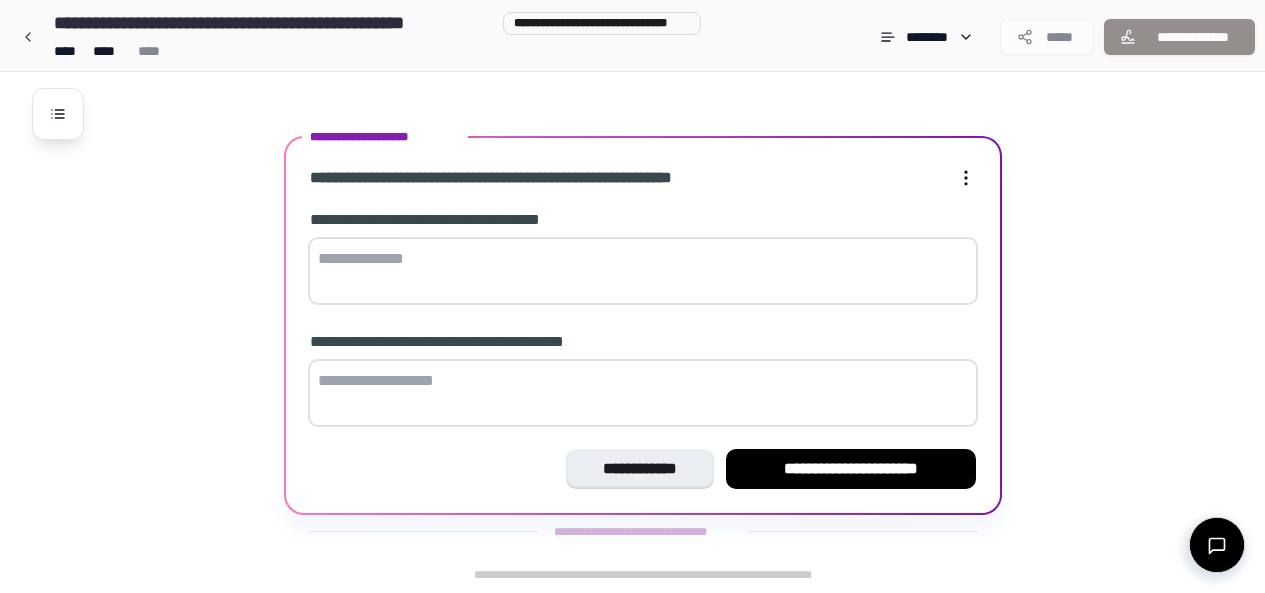click at bounding box center [643, 271] 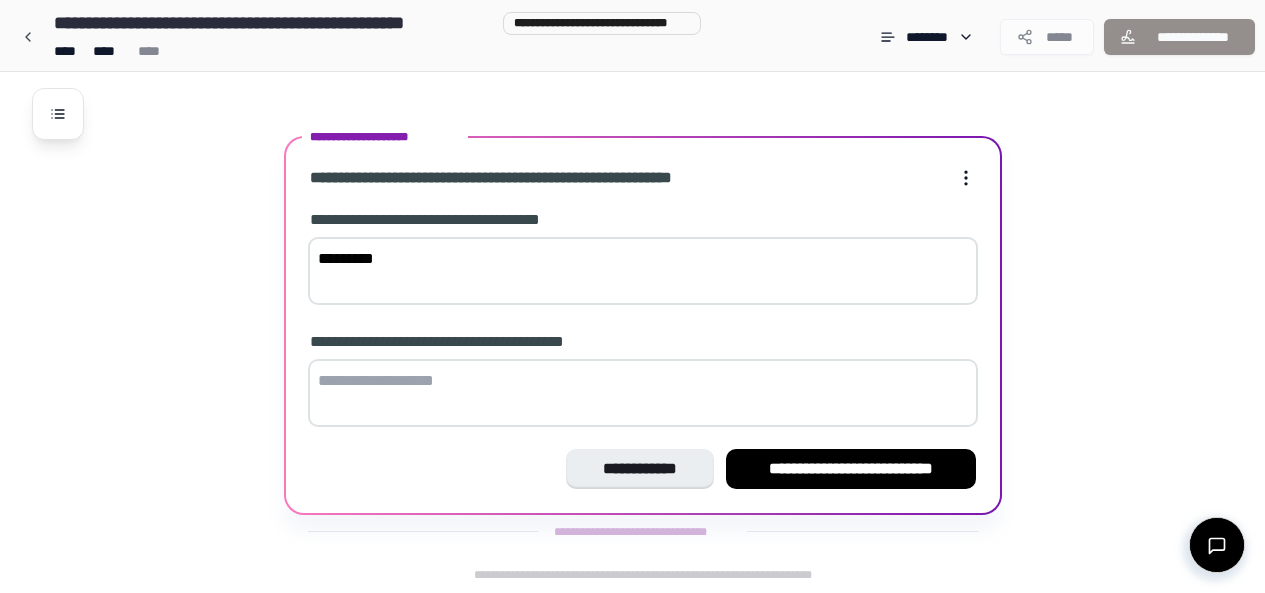 type on "*********" 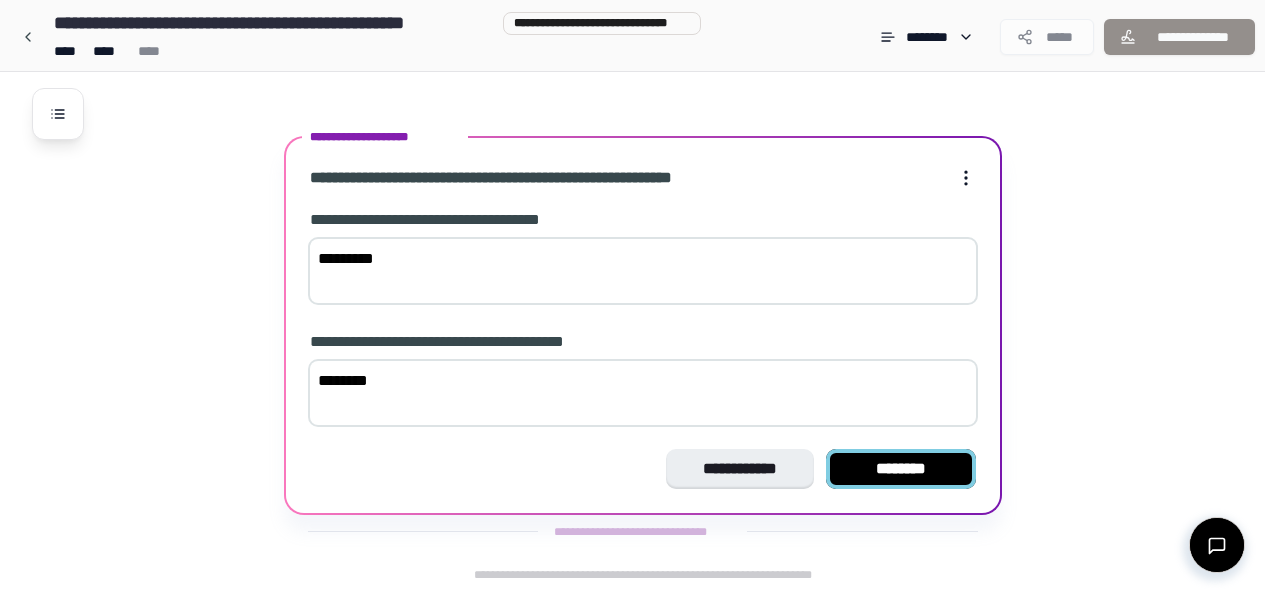 type on "********" 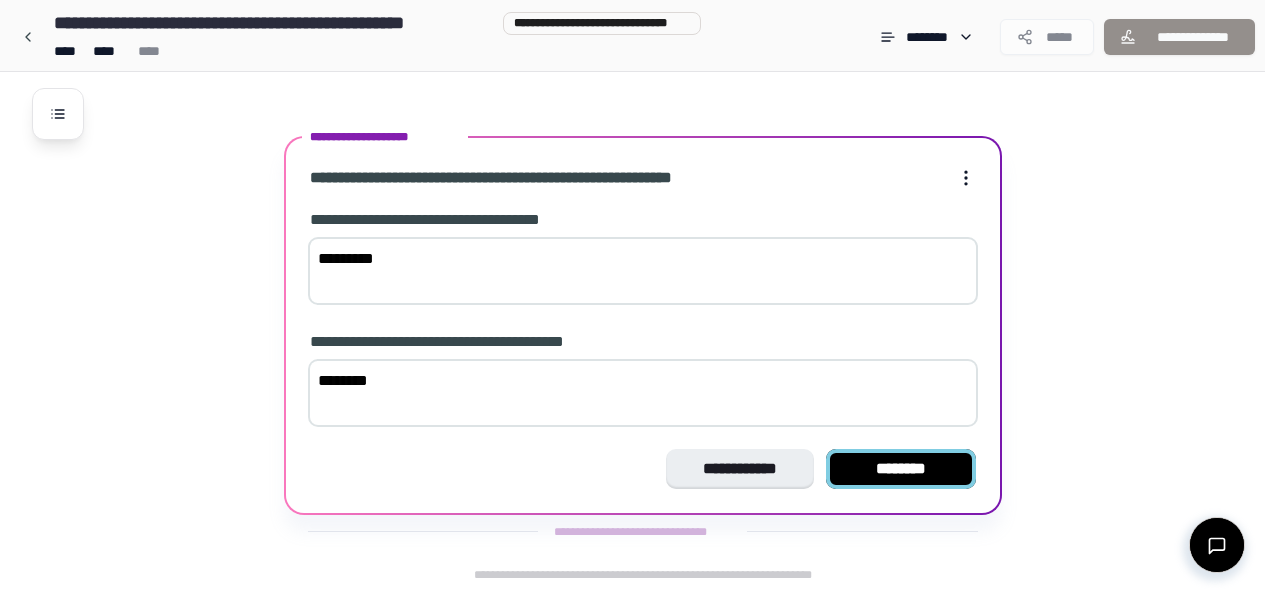 click on "********" at bounding box center [901, 469] 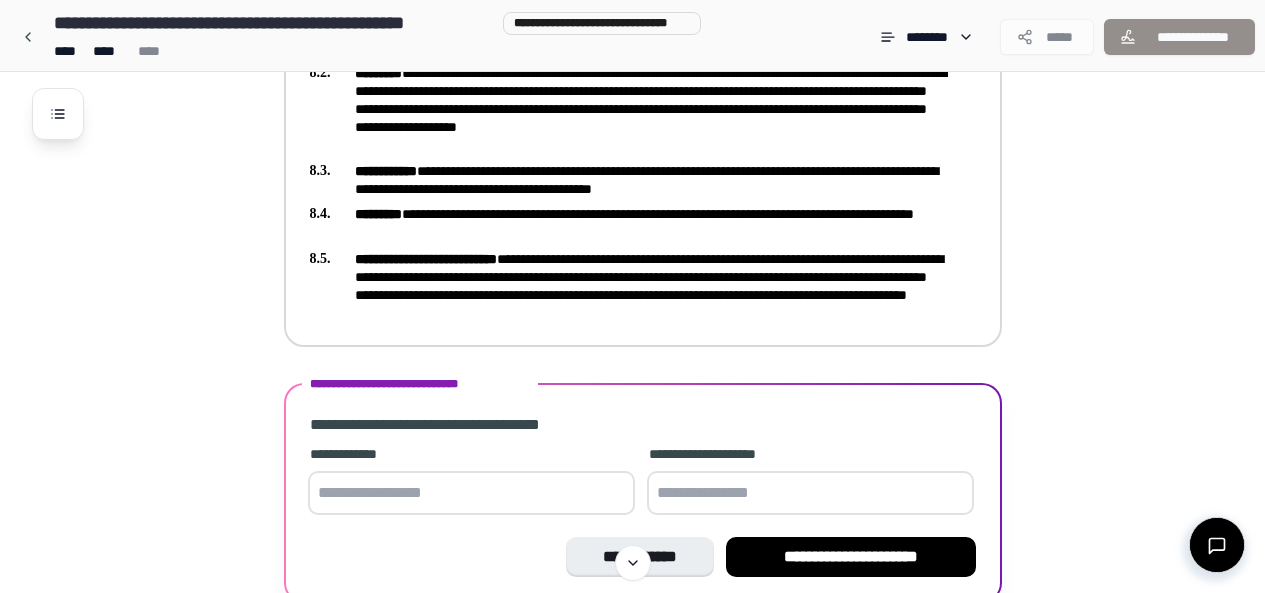 scroll, scrollTop: 2089, scrollLeft: 0, axis: vertical 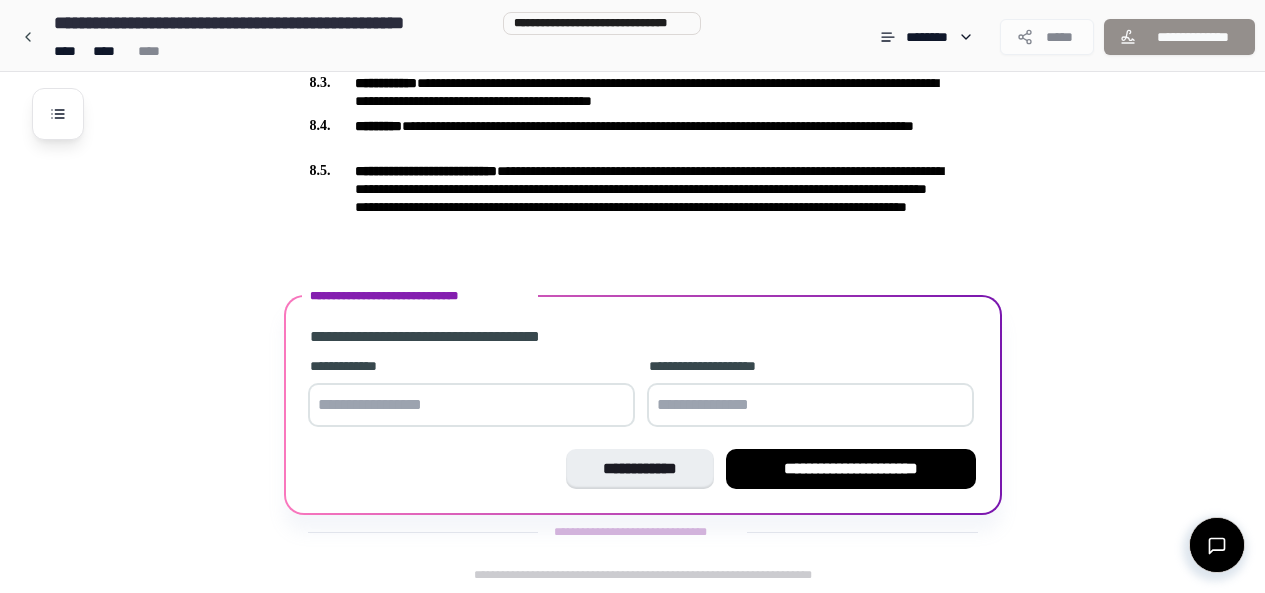 click at bounding box center (471, 405) 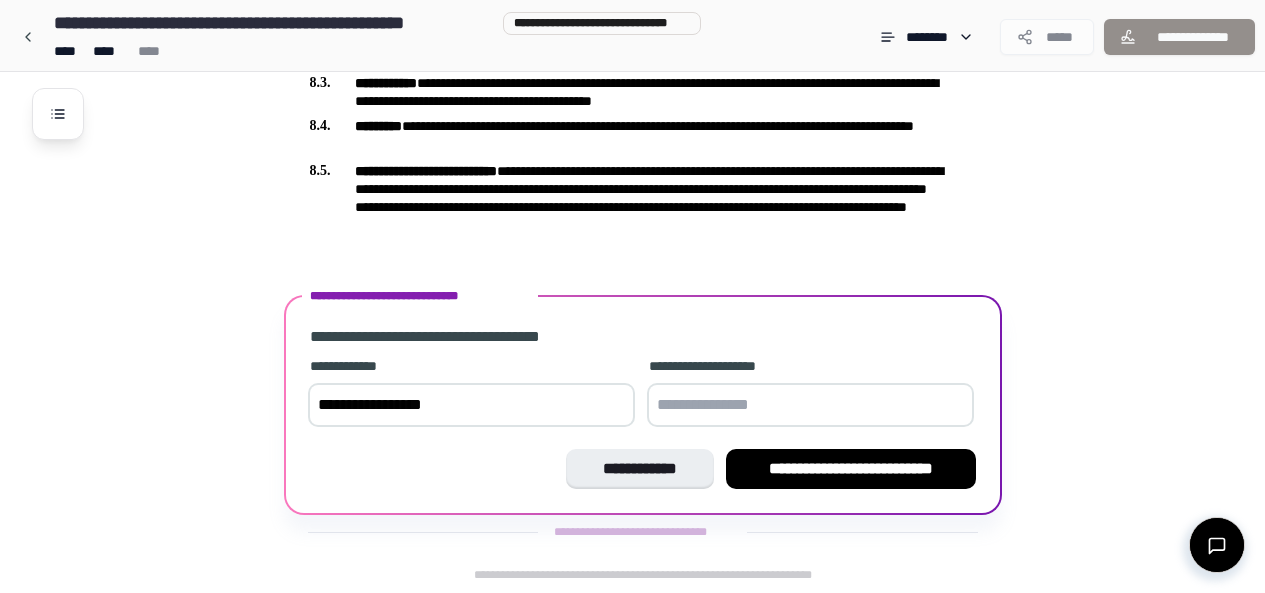 type on "**********" 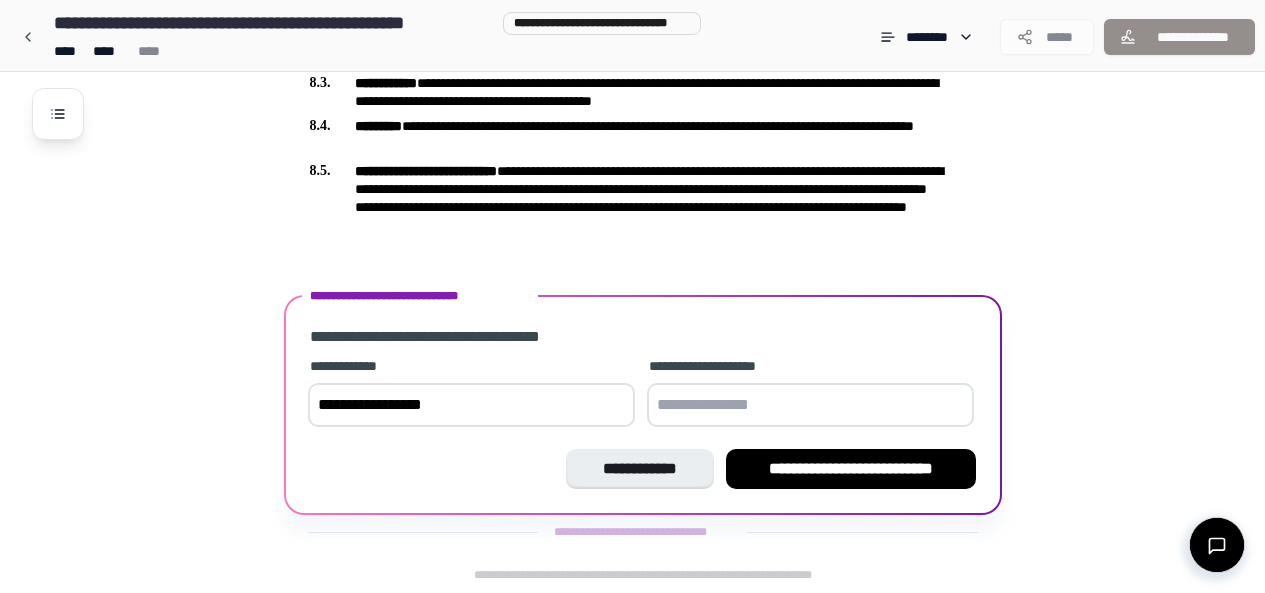 click at bounding box center [810, 405] 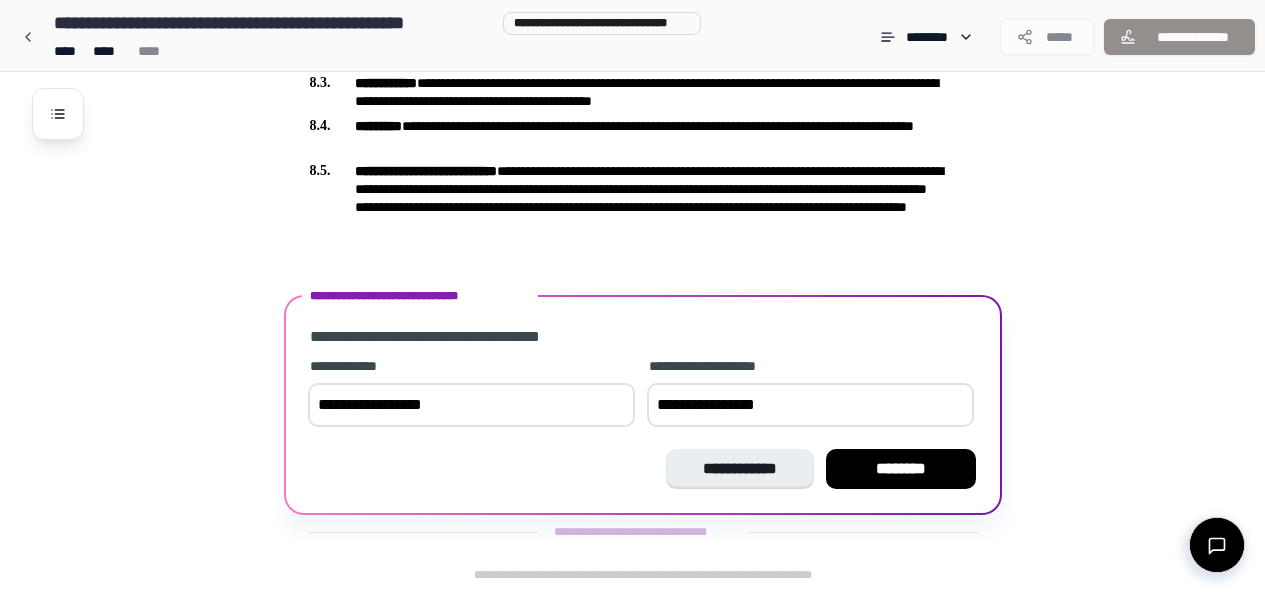 click on "**********" at bounding box center (810, 405) 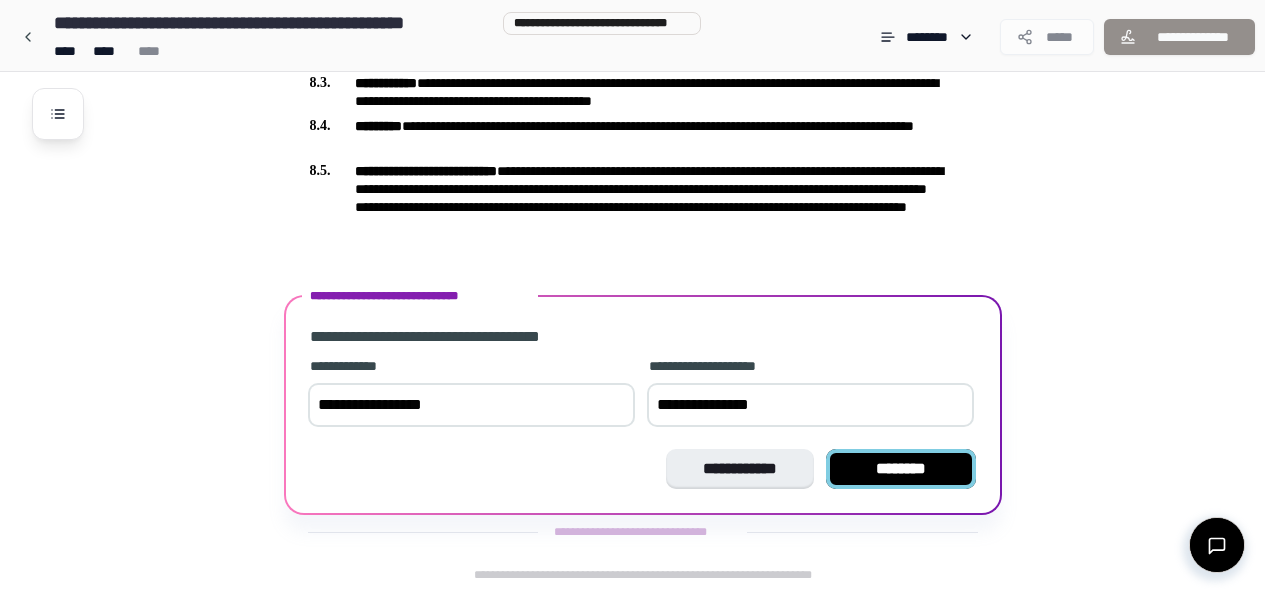 type on "**********" 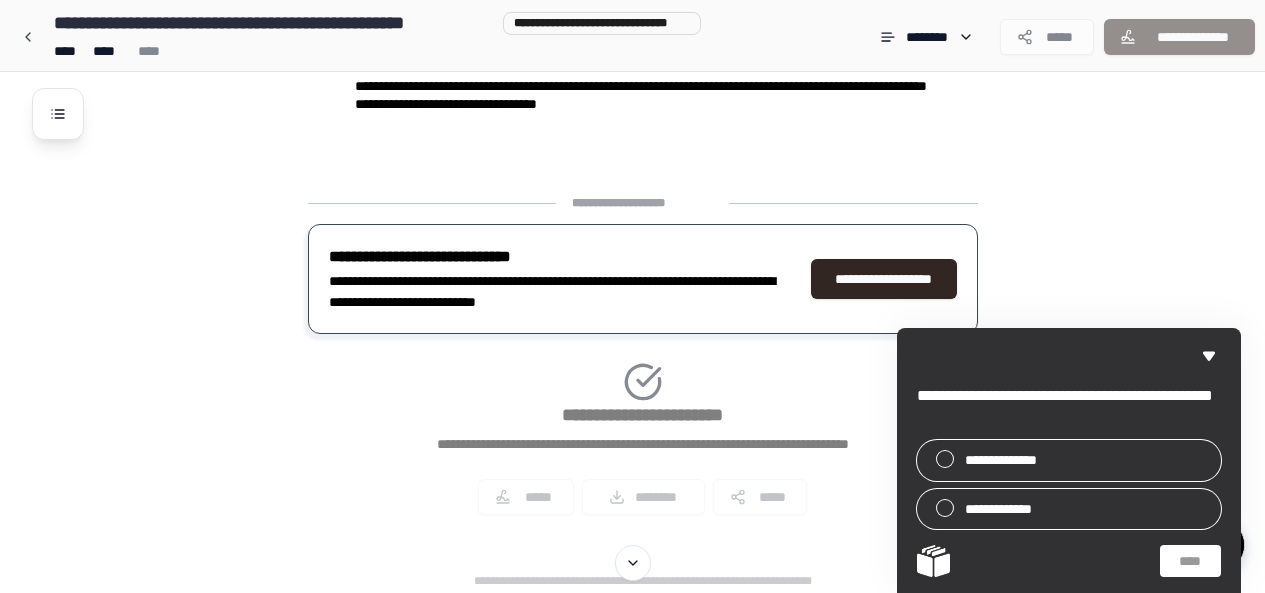 scroll, scrollTop: 2171, scrollLeft: 0, axis: vertical 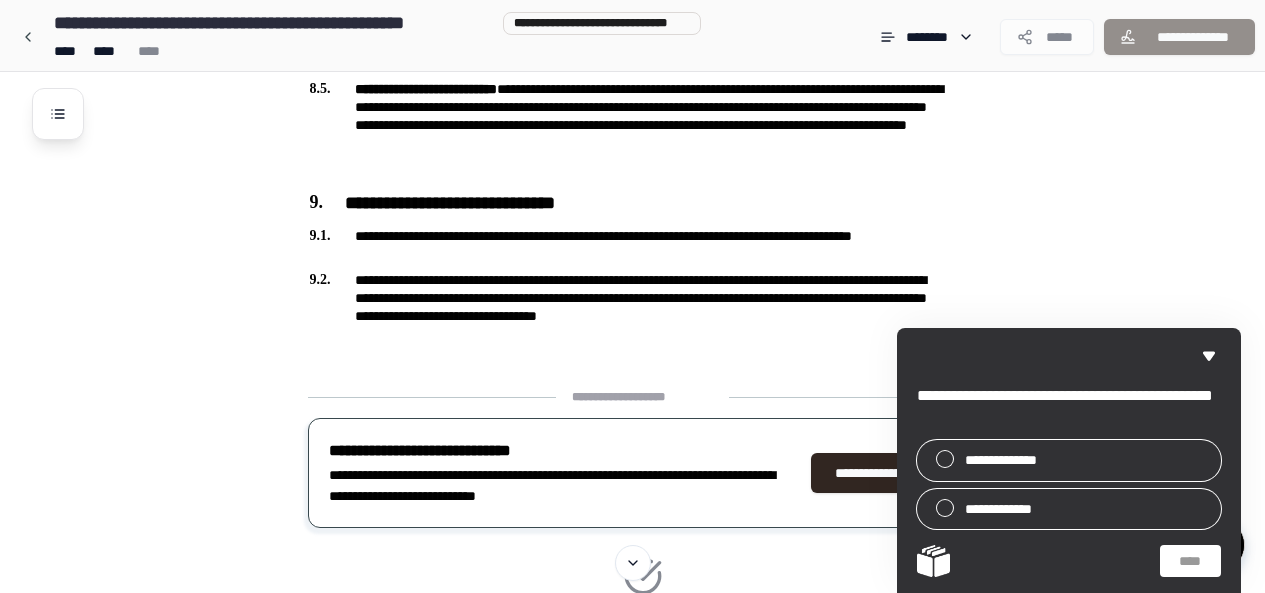 click on "**********" at bounding box center [658, -653] 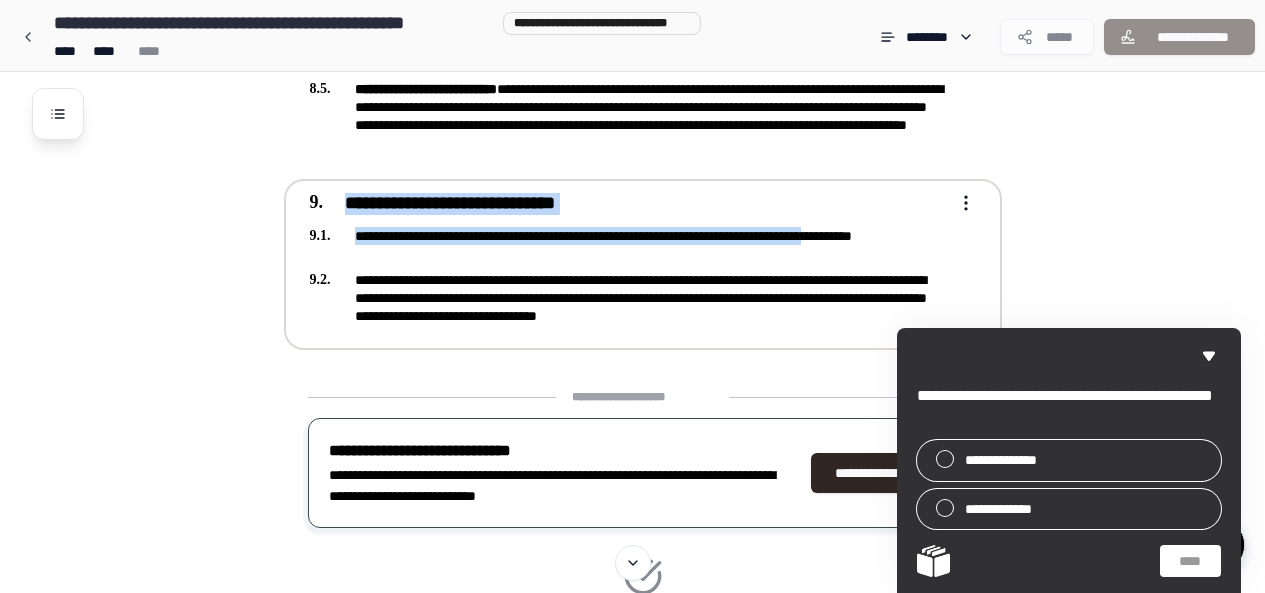 drag, startPoint x: 856, startPoint y: 316, endPoint x: 356, endPoint y: 262, distance: 502.90753 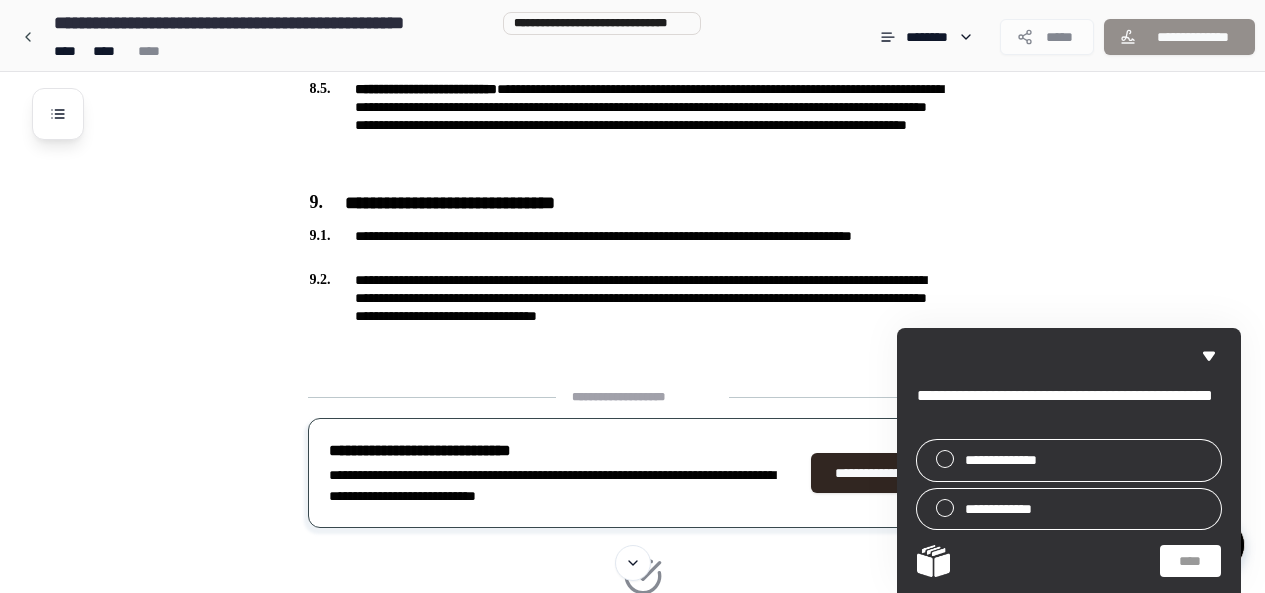 click on "**********" at bounding box center [658, -653] 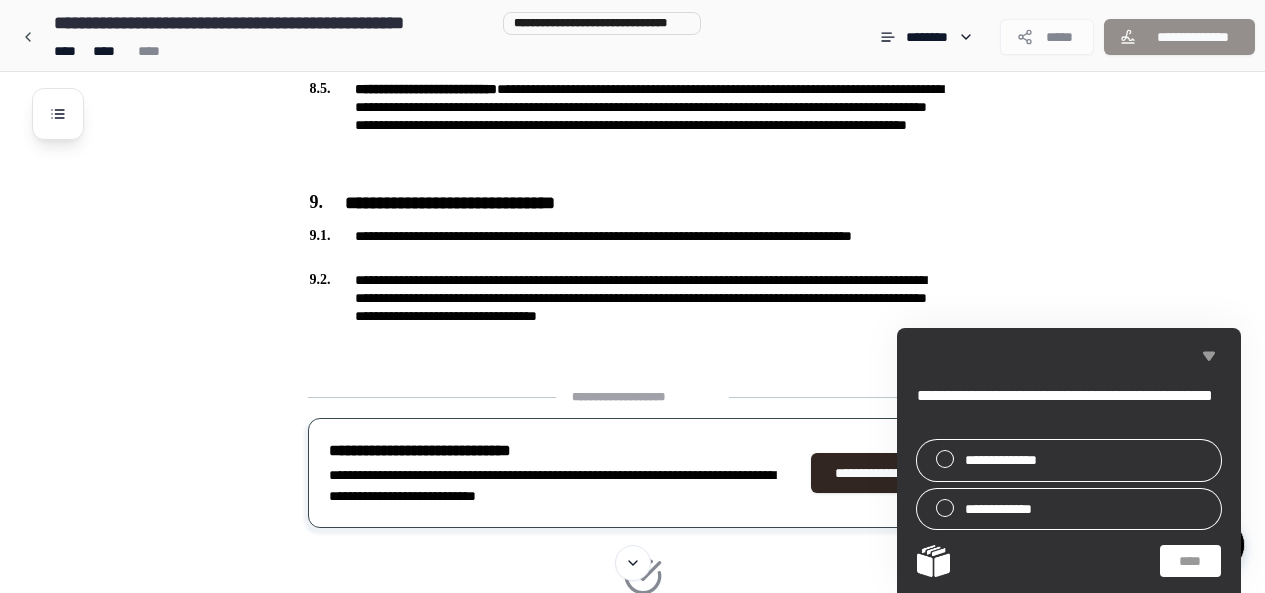 click 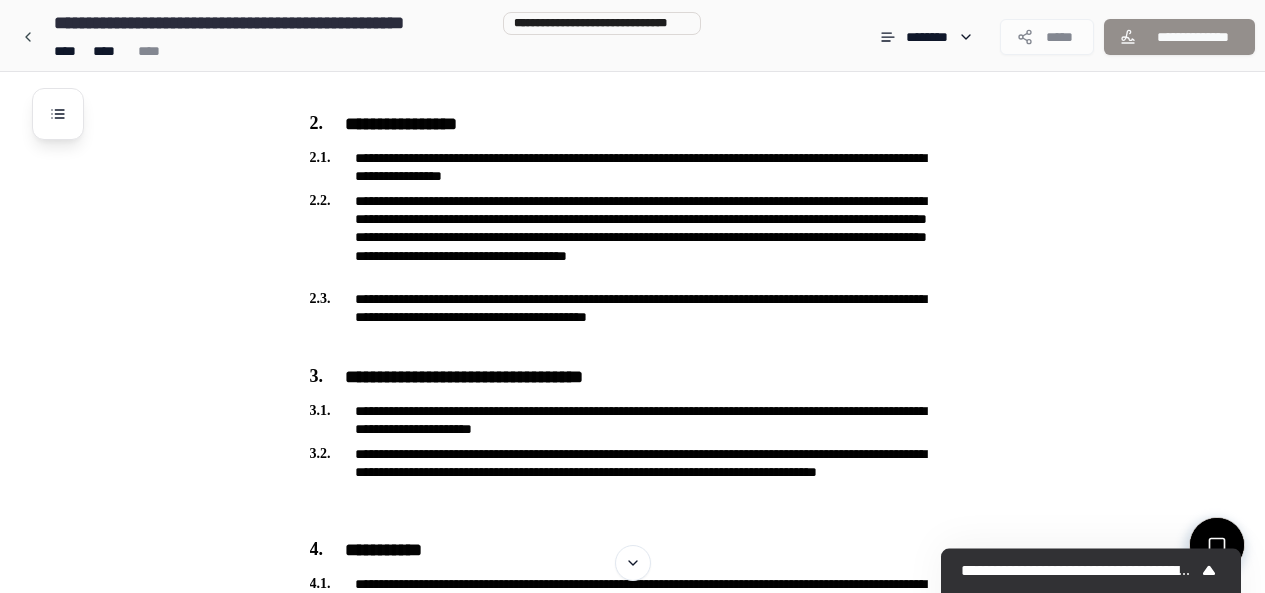 scroll, scrollTop: 671, scrollLeft: 0, axis: vertical 